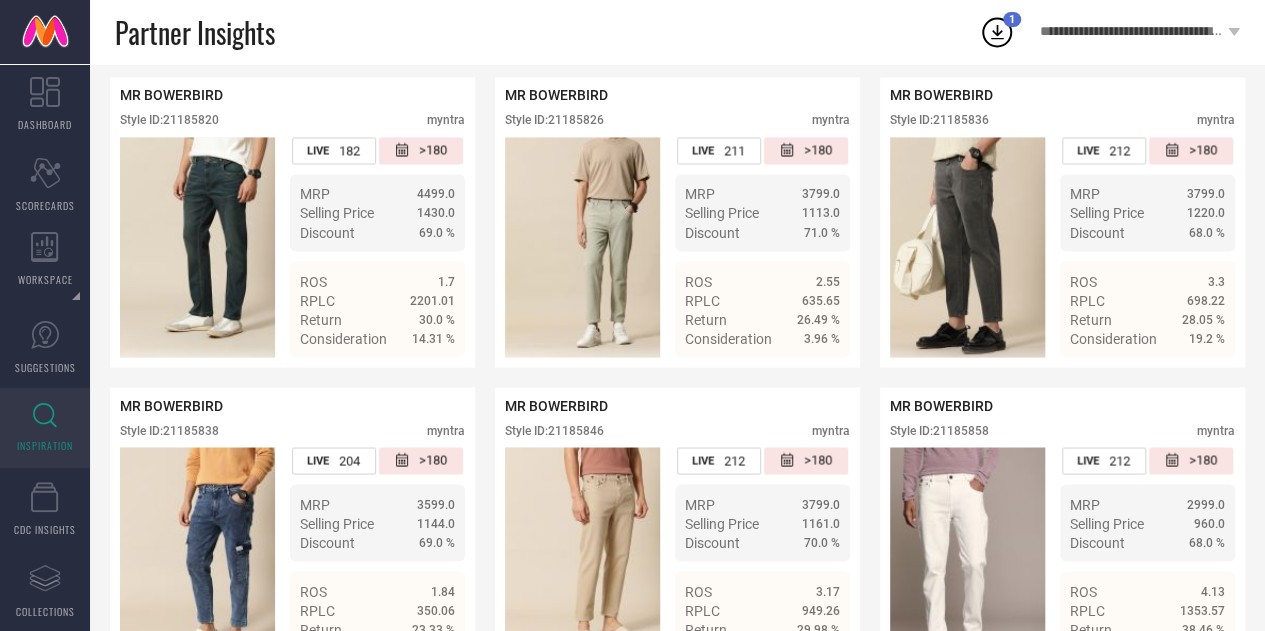 scroll, scrollTop: 9258, scrollLeft: 0, axis: vertical 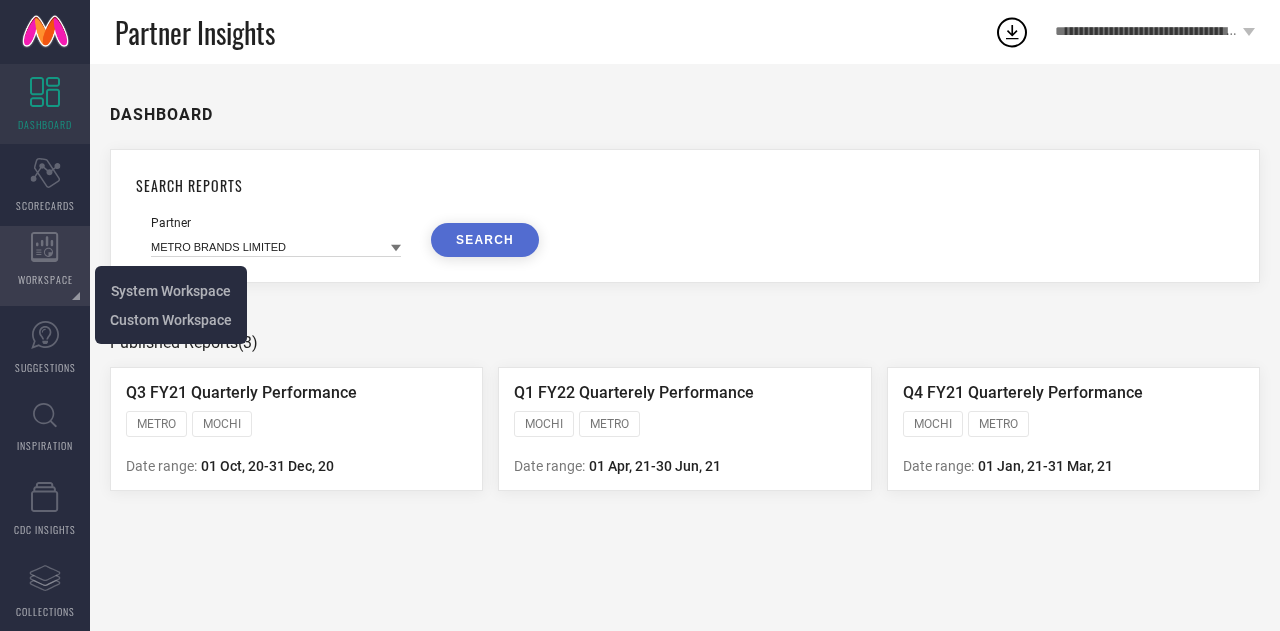 click on "WORKSPACE" at bounding box center [45, 279] 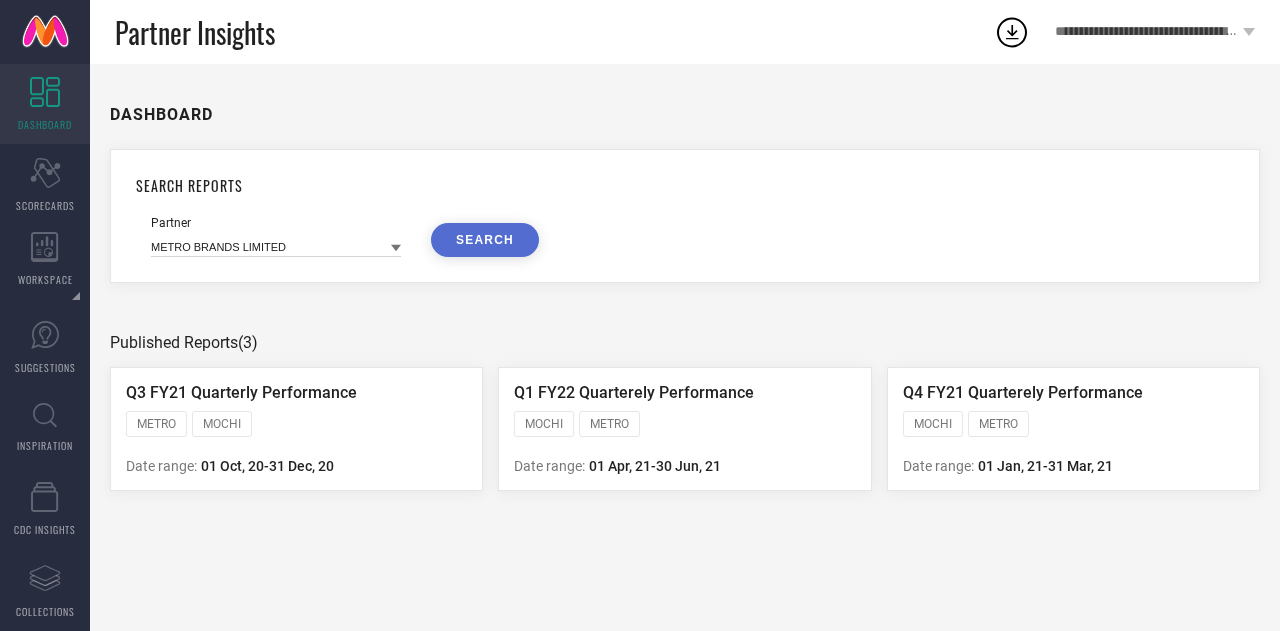 click 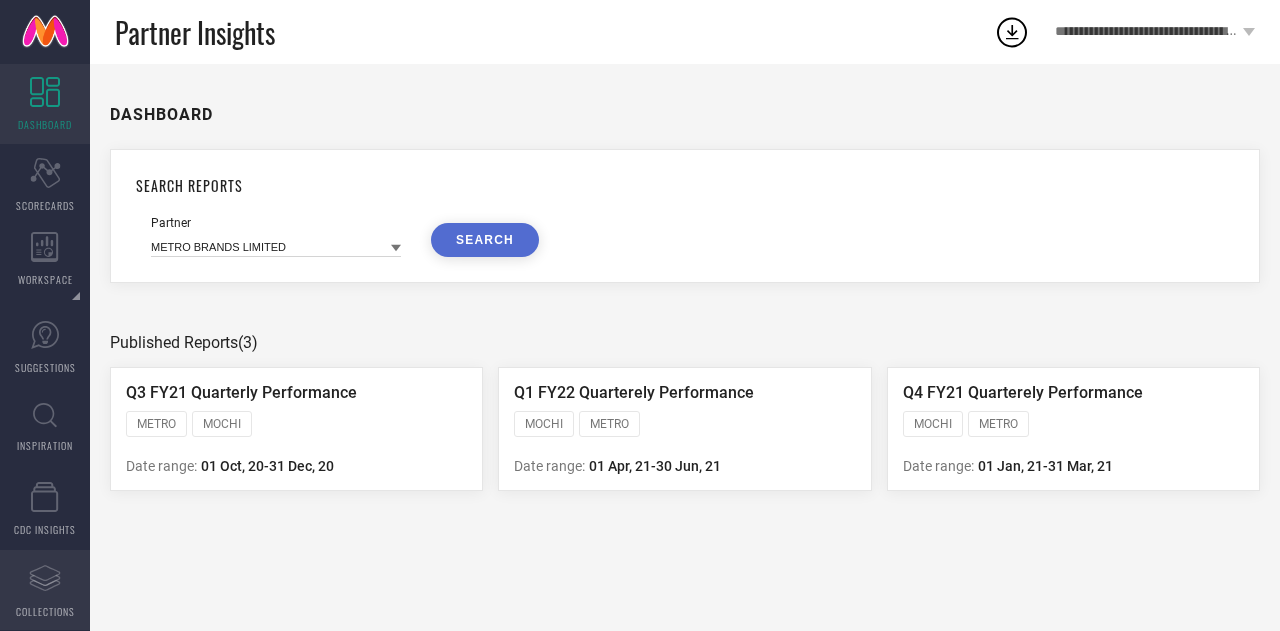 click on "COLLECTIONS" at bounding box center (45, 611) 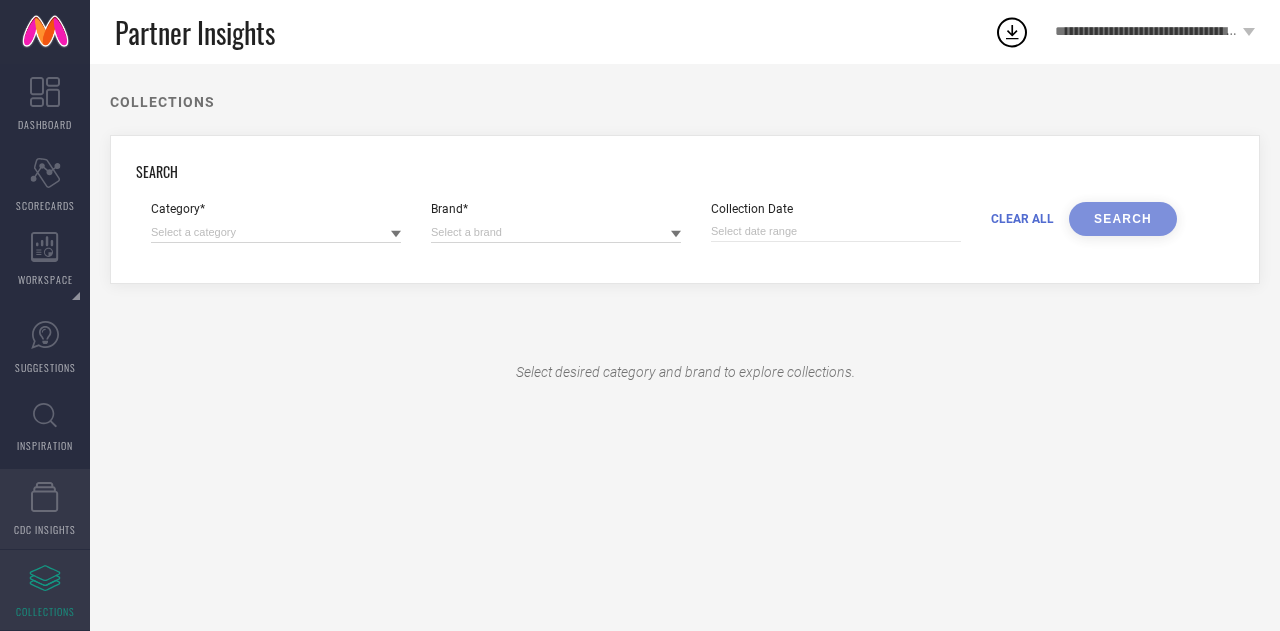click on "CDC INSIGHTS" at bounding box center (45, 529) 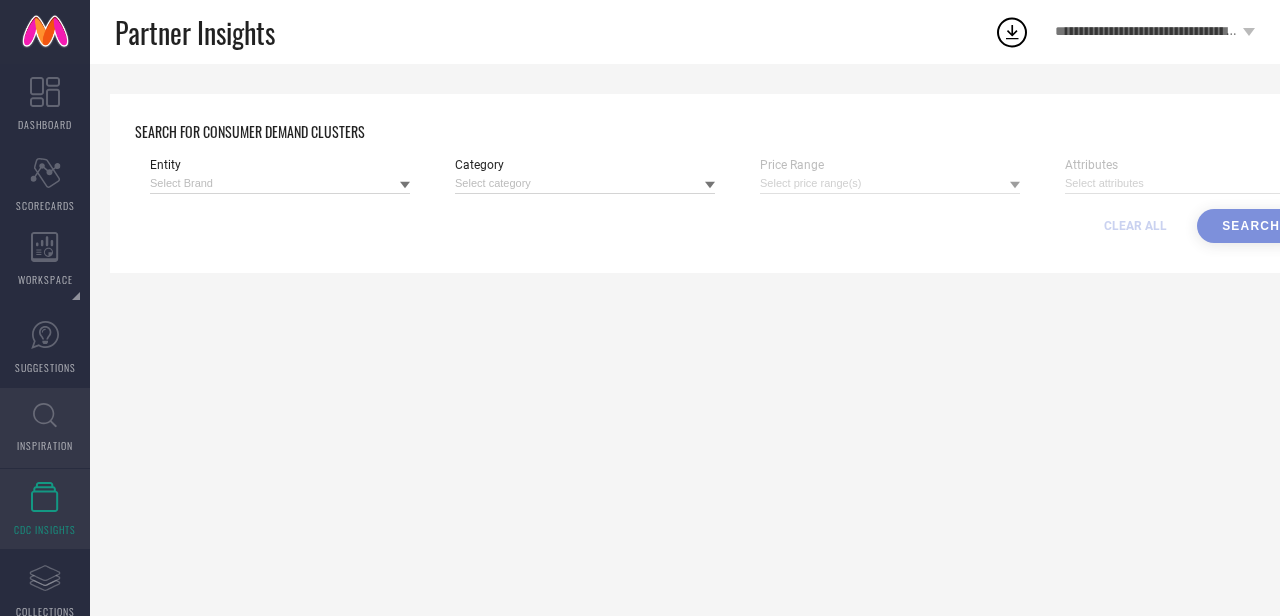 click on "INSPIRATION" at bounding box center [45, 428] 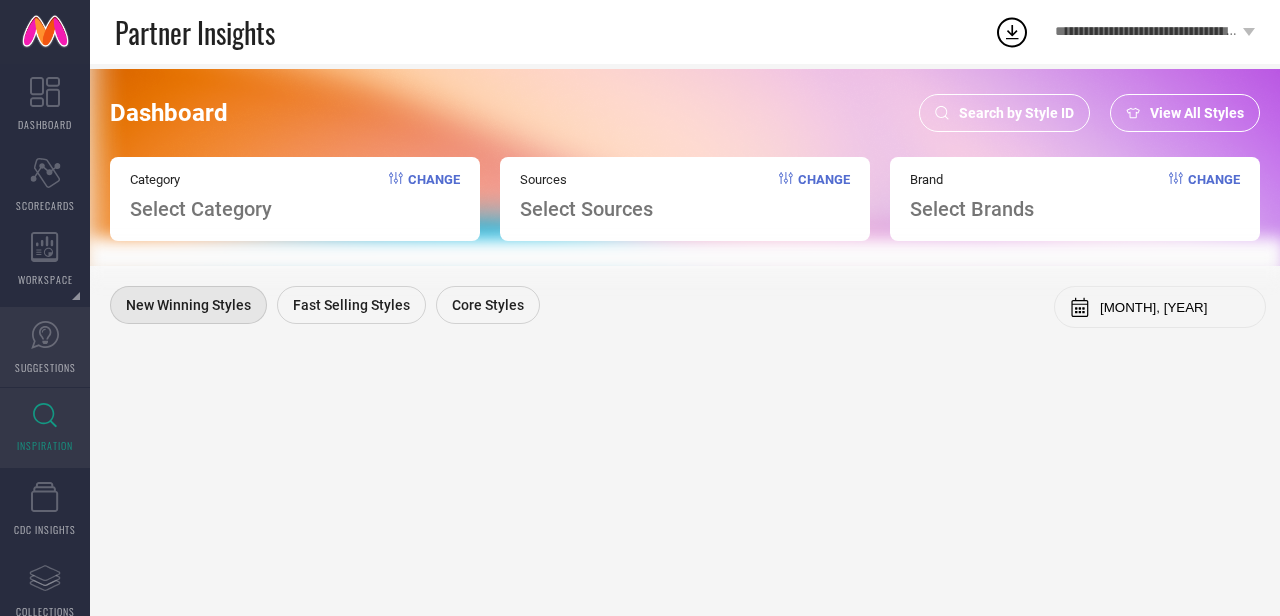 click on "SUGGESTIONS" at bounding box center (45, 367) 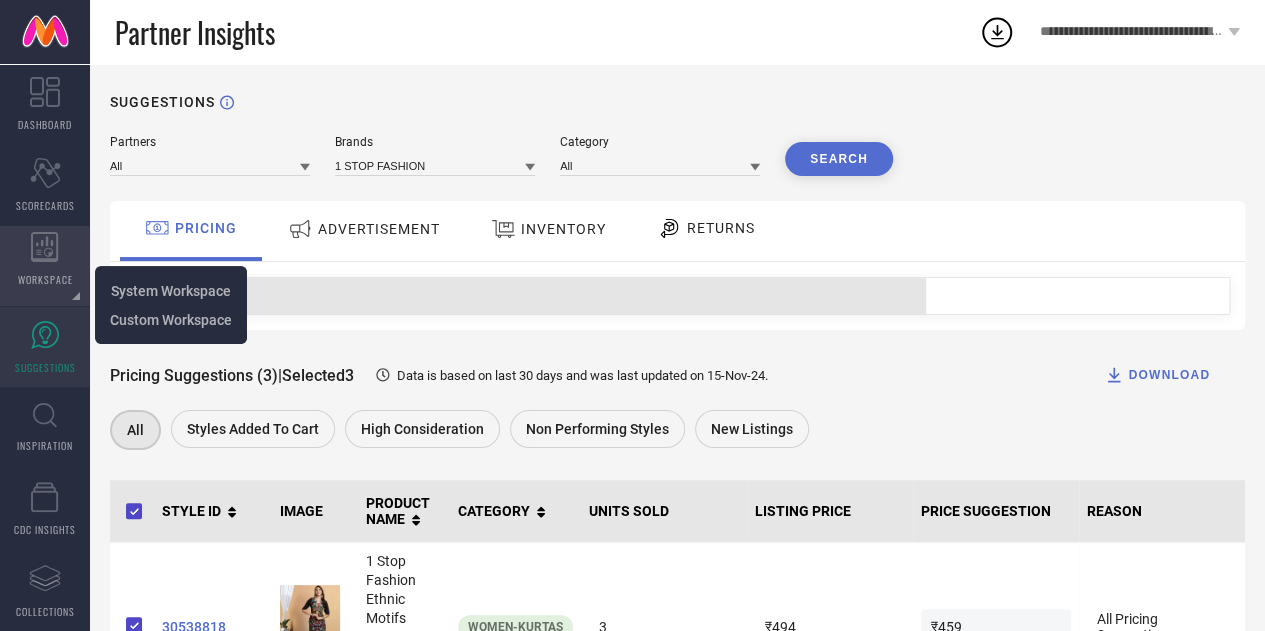 click 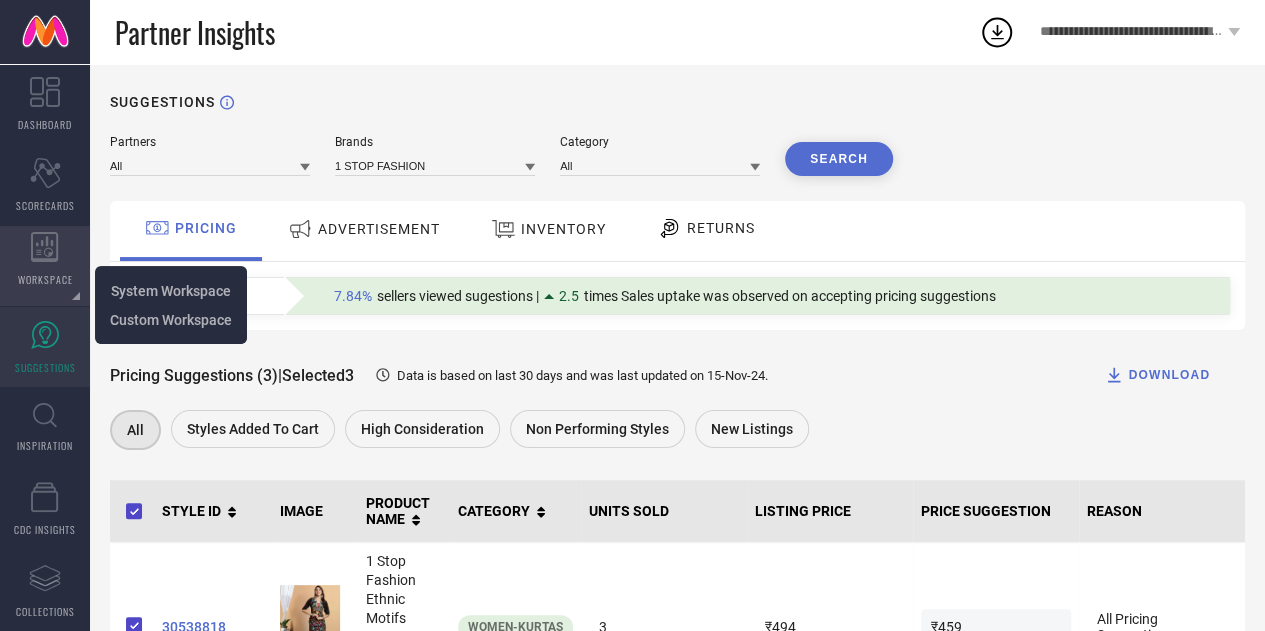 click 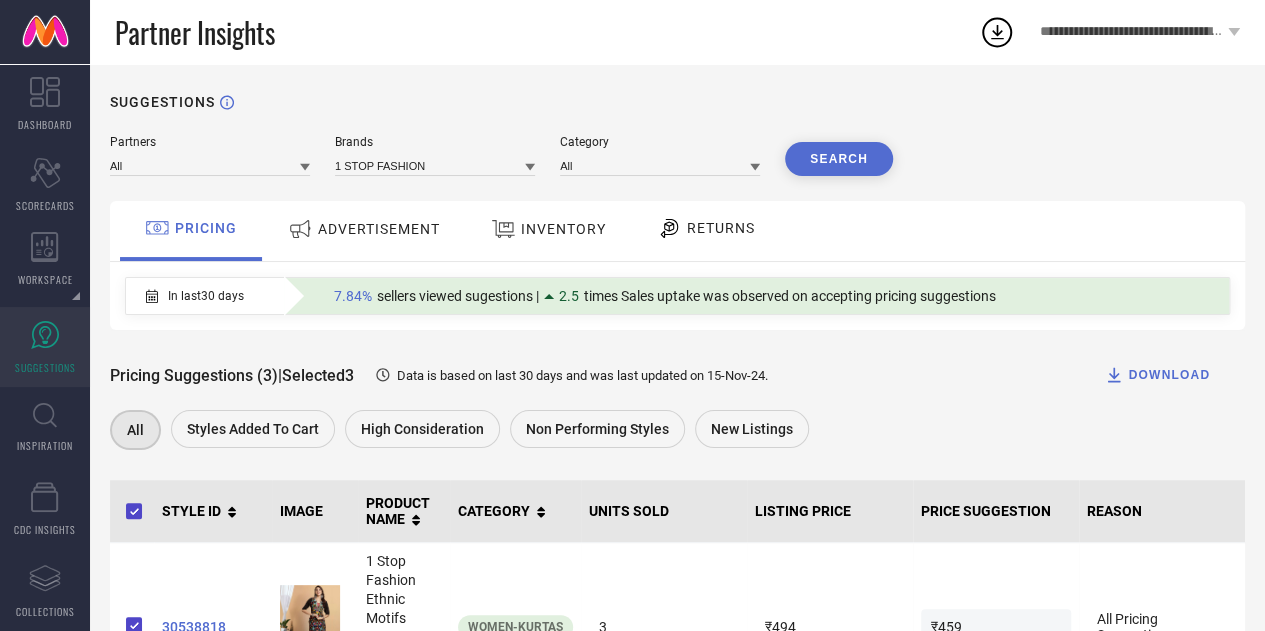 click on "SUGGESTIONS" at bounding box center [45, 347] 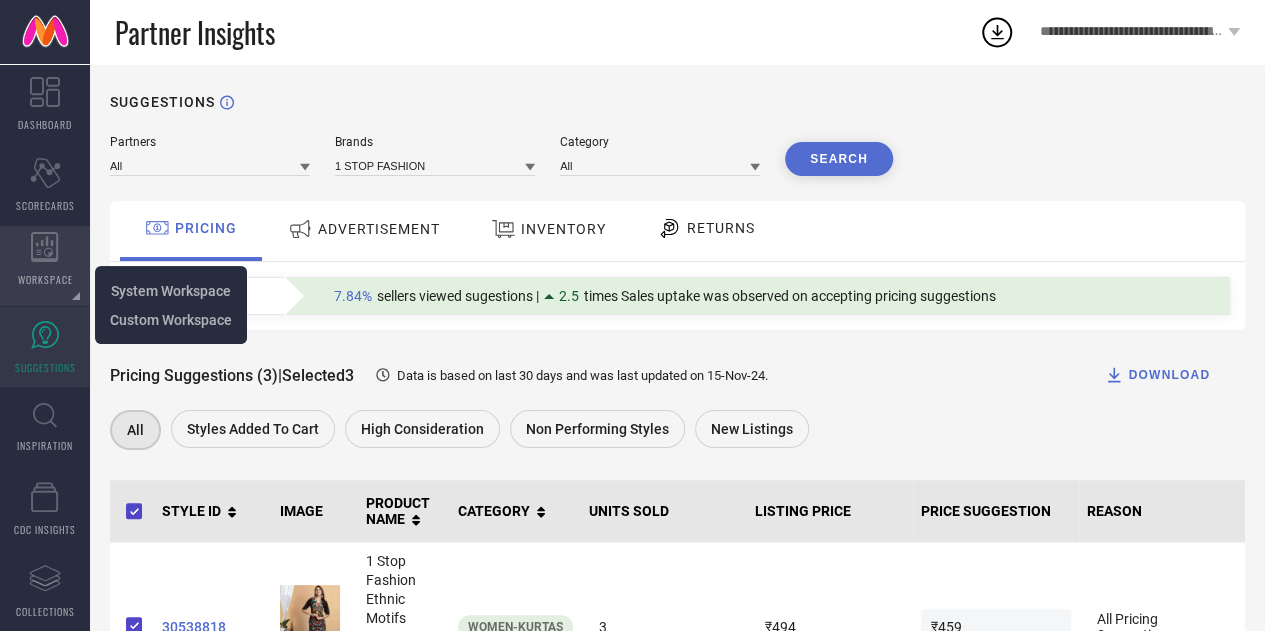 click on "WORKSPACE" at bounding box center (45, 279) 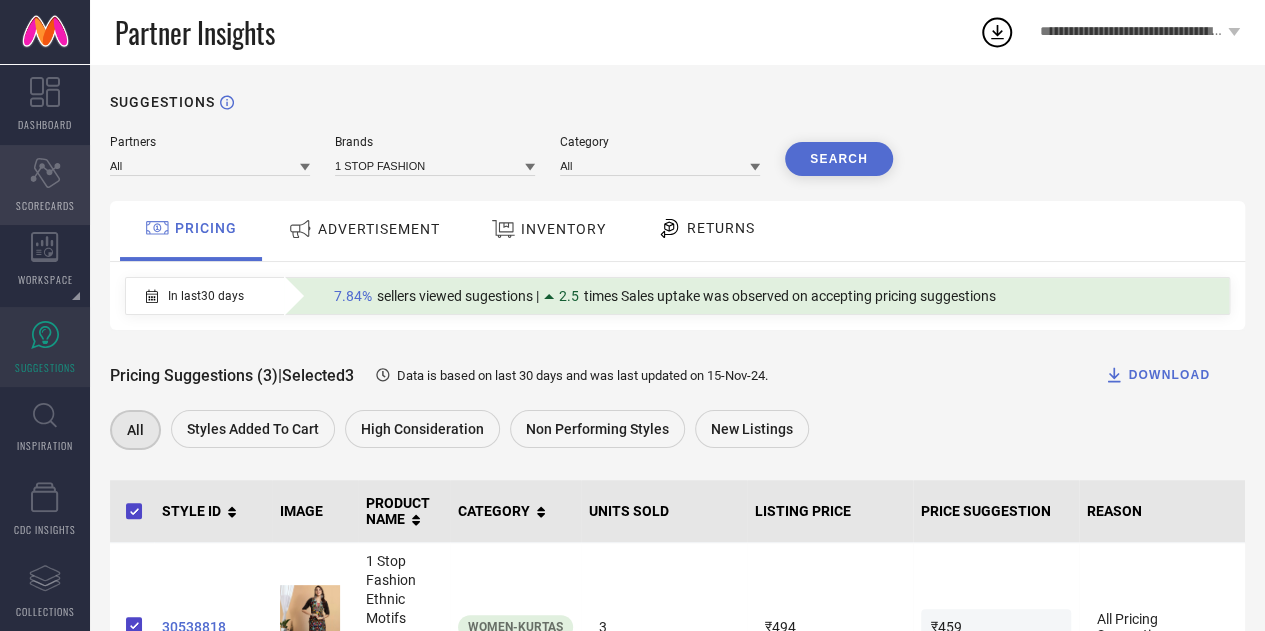 click on "Scorecard SCORECARDS" at bounding box center [45, 185] 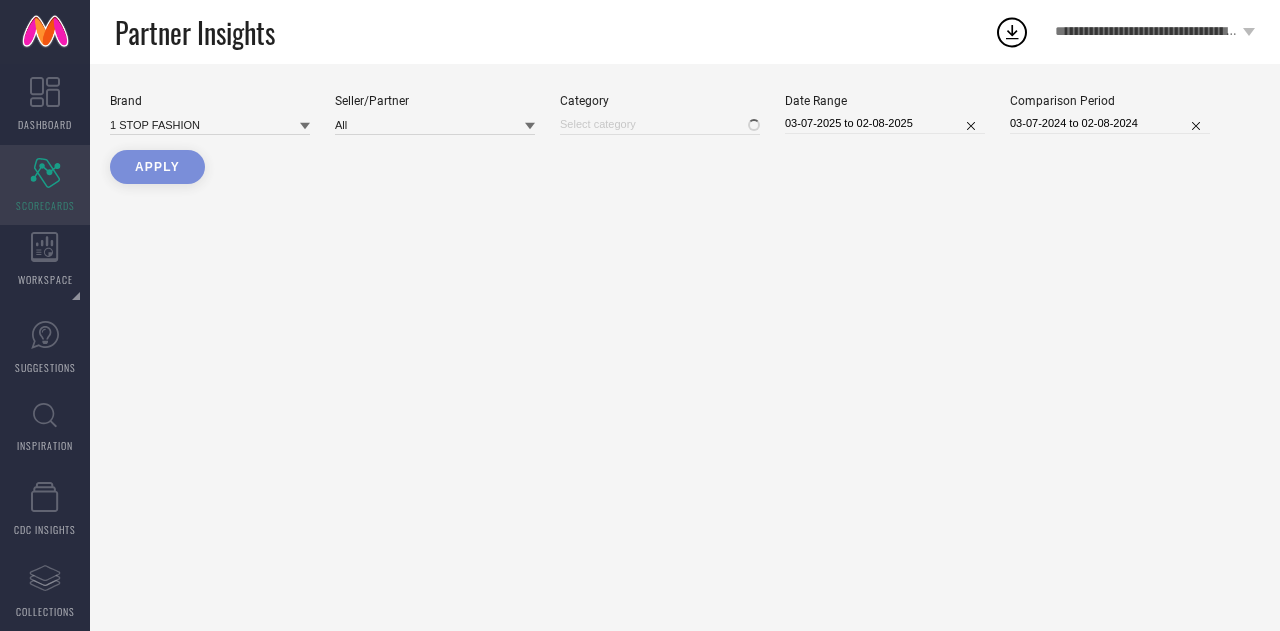 type on "All" 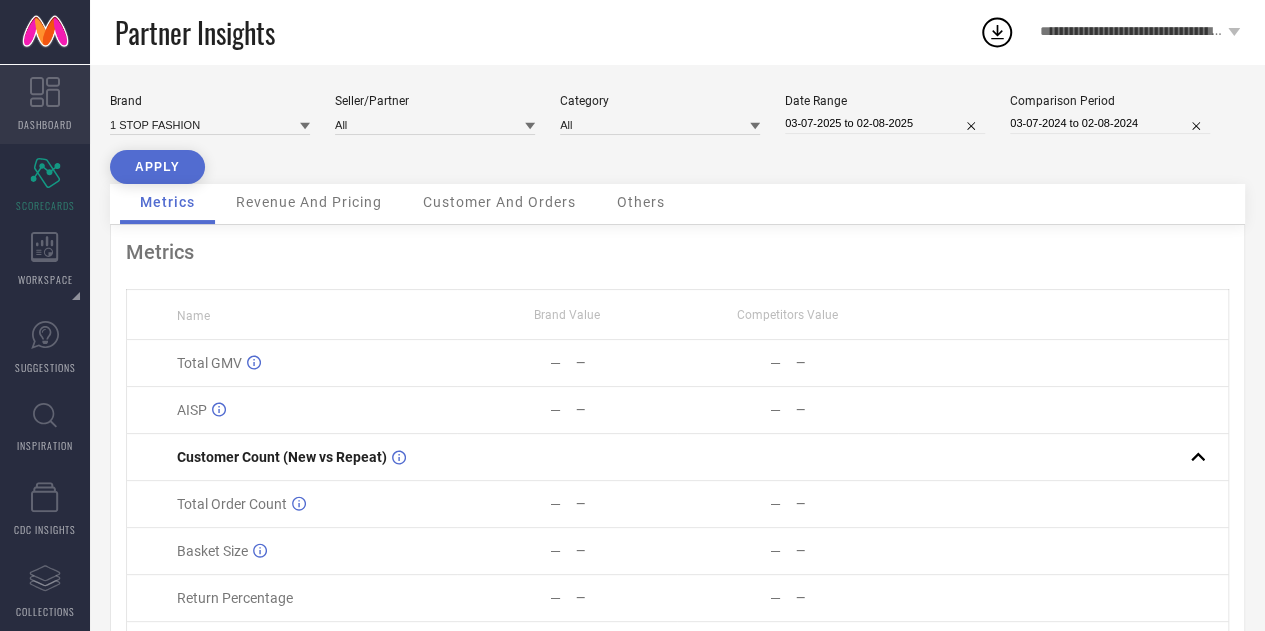 click on "DASHBOARD" at bounding box center [45, 124] 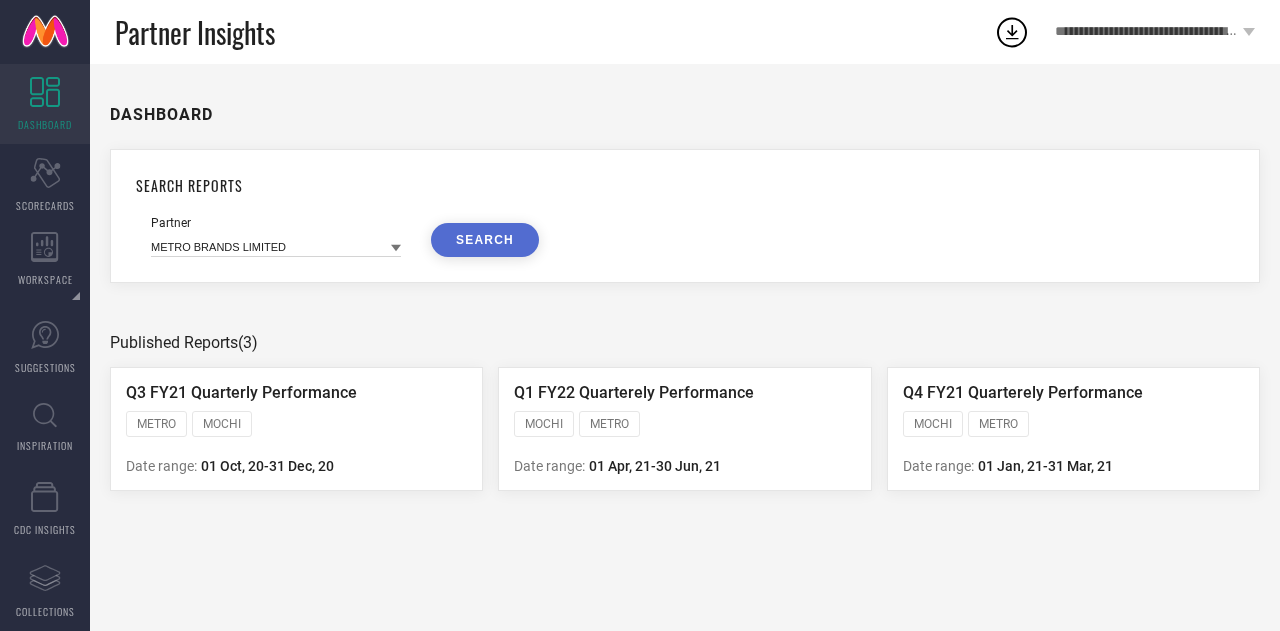 click on "DASHBOARD" at bounding box center [45, 104] 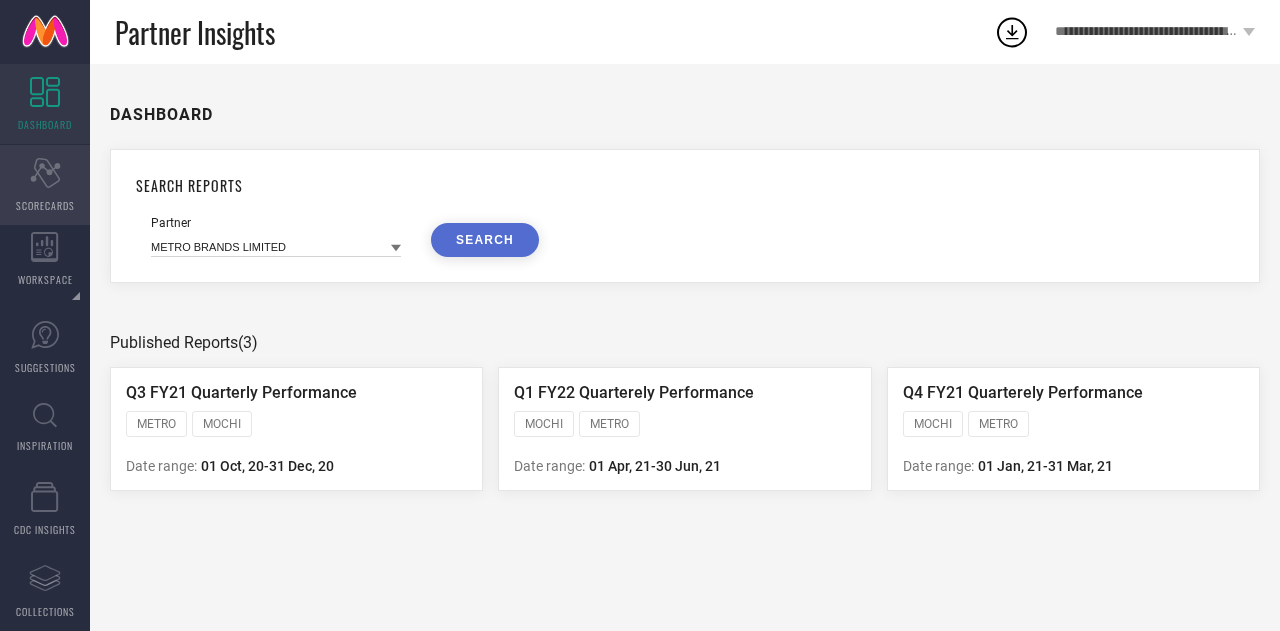 click on "Scorecard" 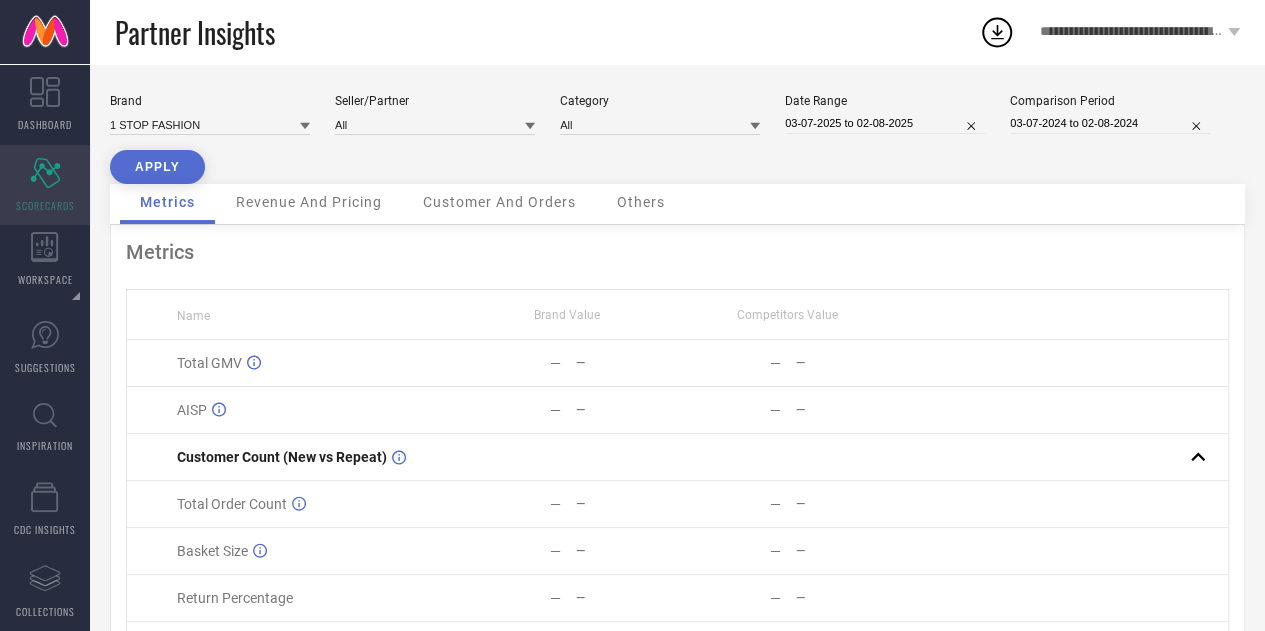 click on "Scorecard SCORECARDS" at bounding box center (45, 185) 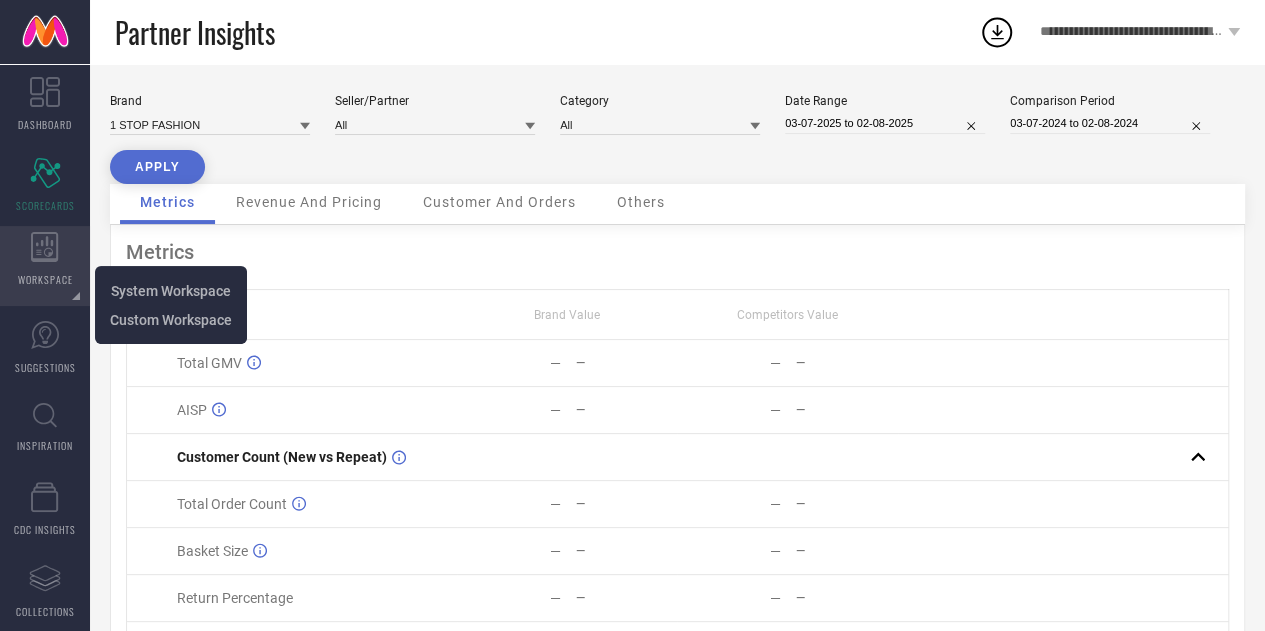 click 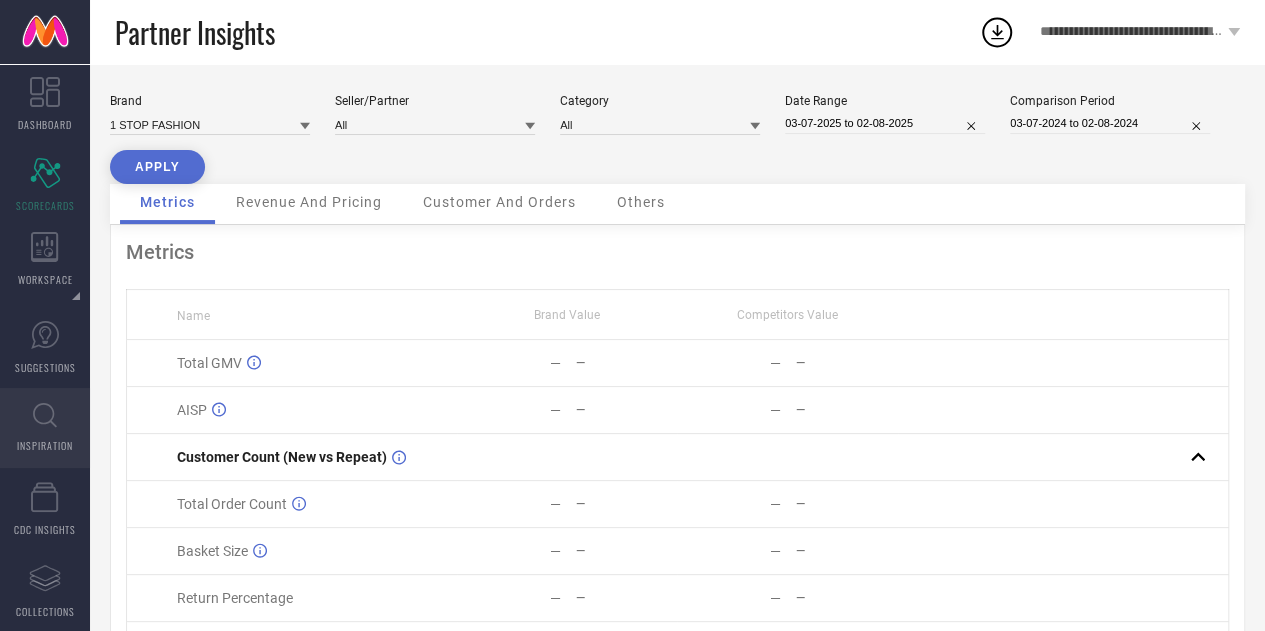 scroll, scrollTop: 122, scrollLeft: 0, axis: vertical 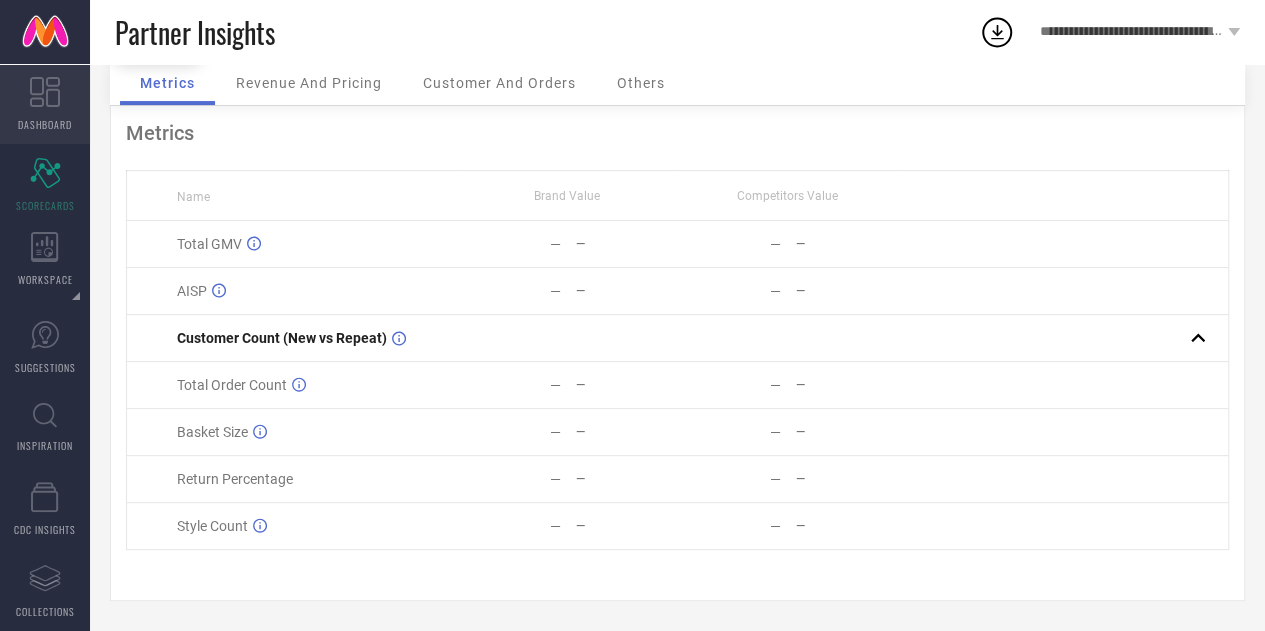 click 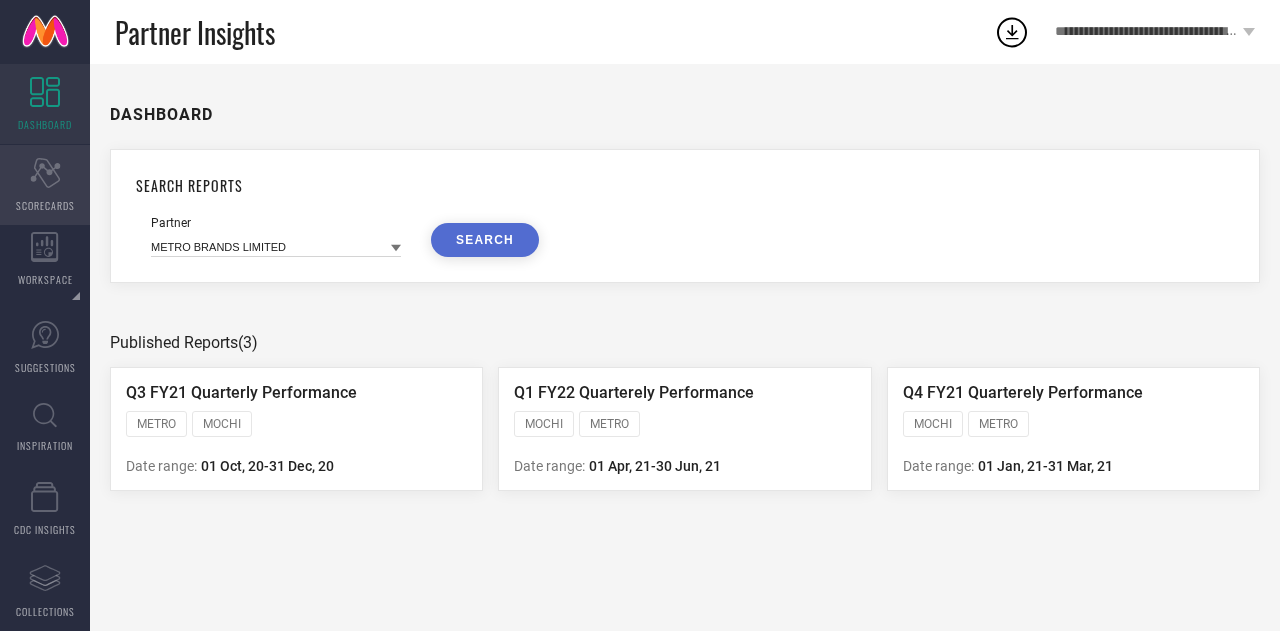 click on "Scorecard SCORECARDS" at bounding box center (45, 185) 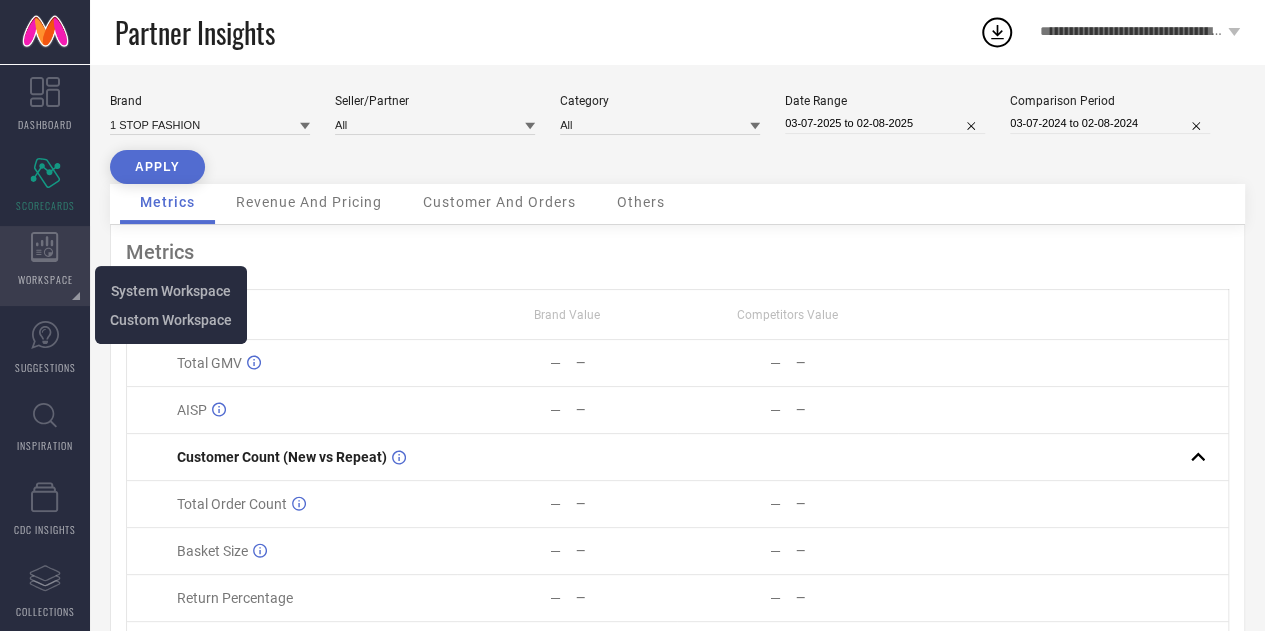 click on "WORKSPACE" at bounding box center (45, 266) 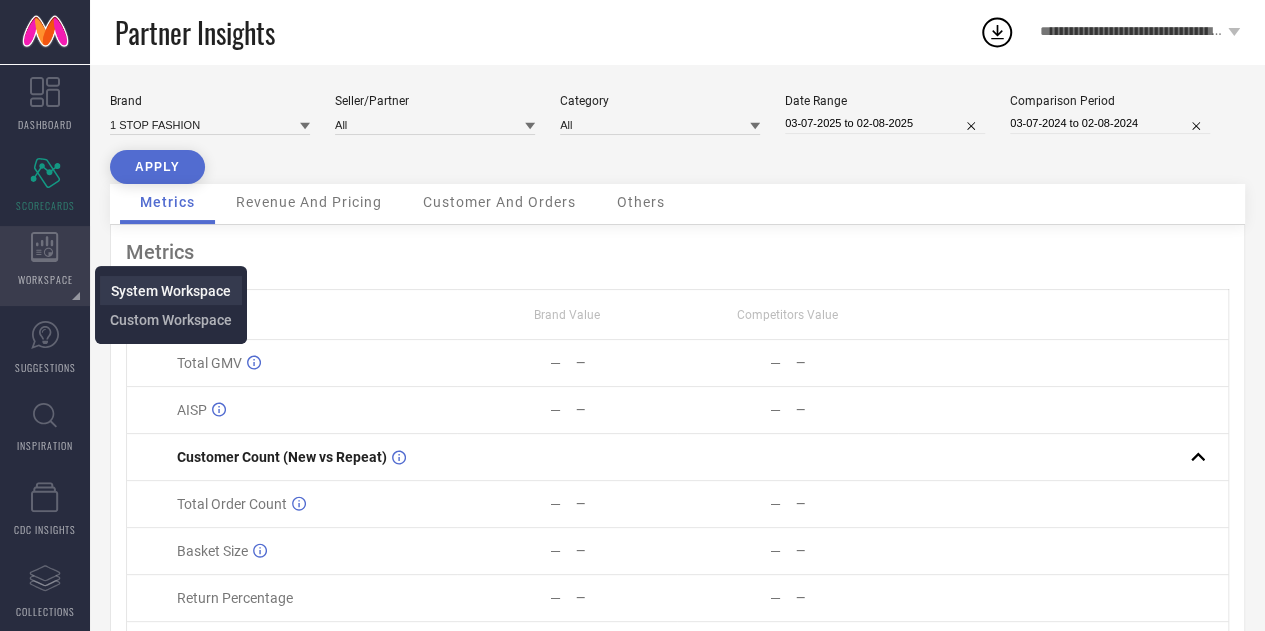 click on "System Workspace" at bounding box center (171, 291) 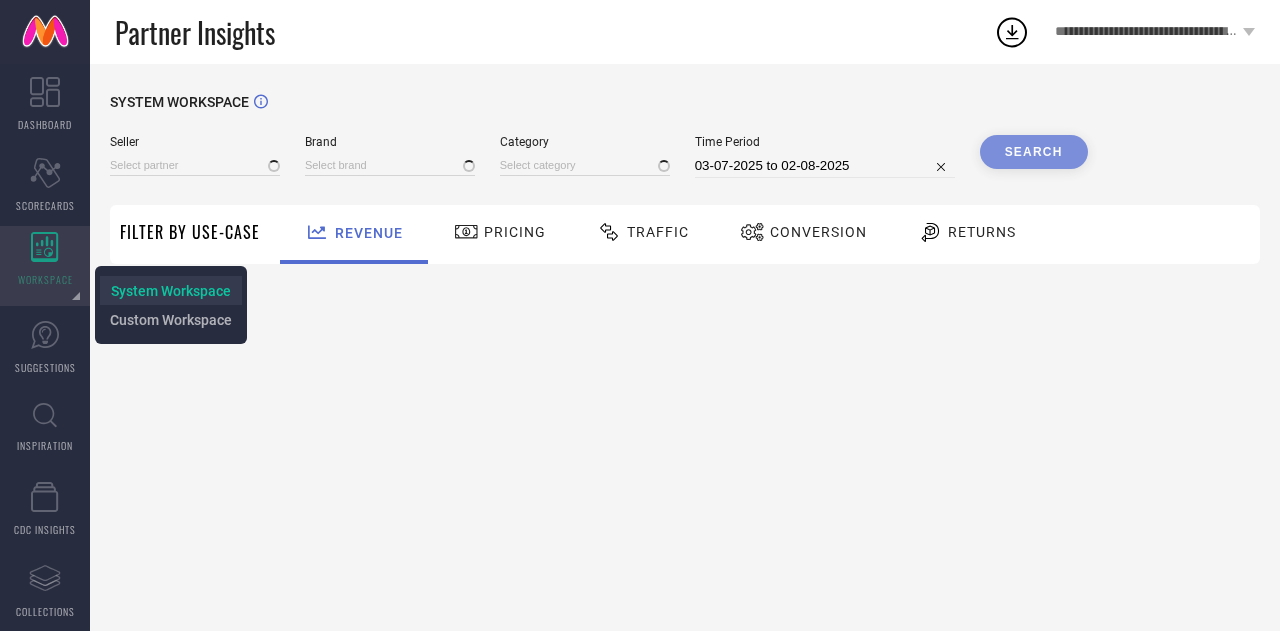 type on "All" 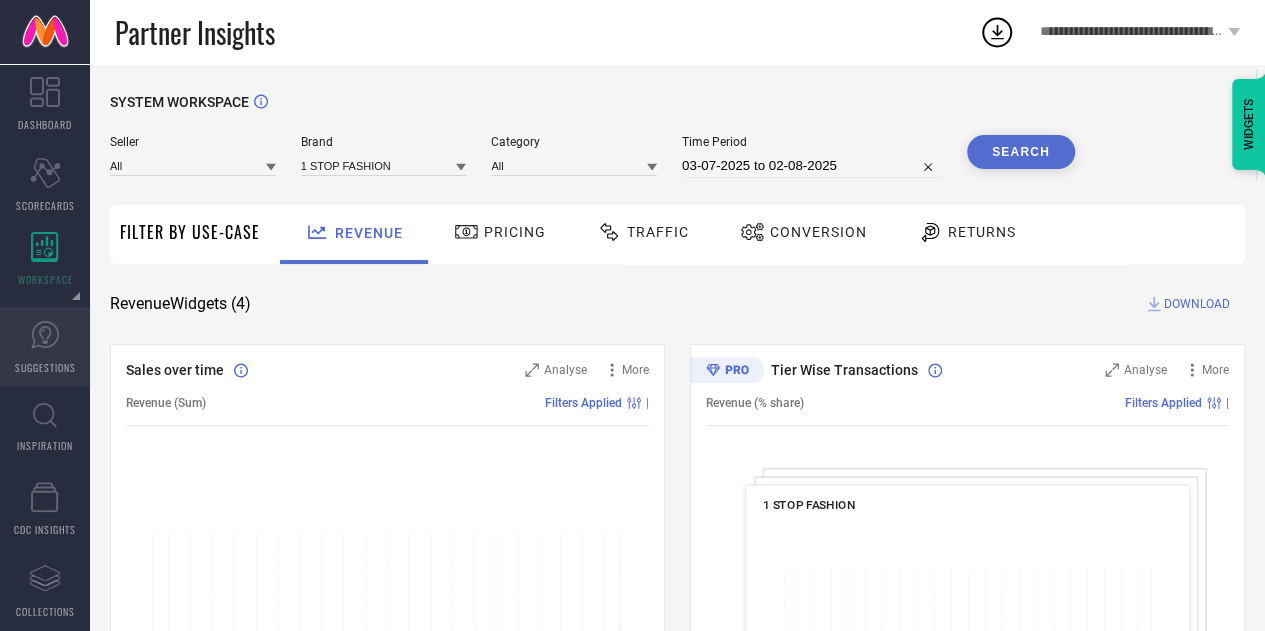 click on "SUGGESTIONS" at bounding box center (45, 347) 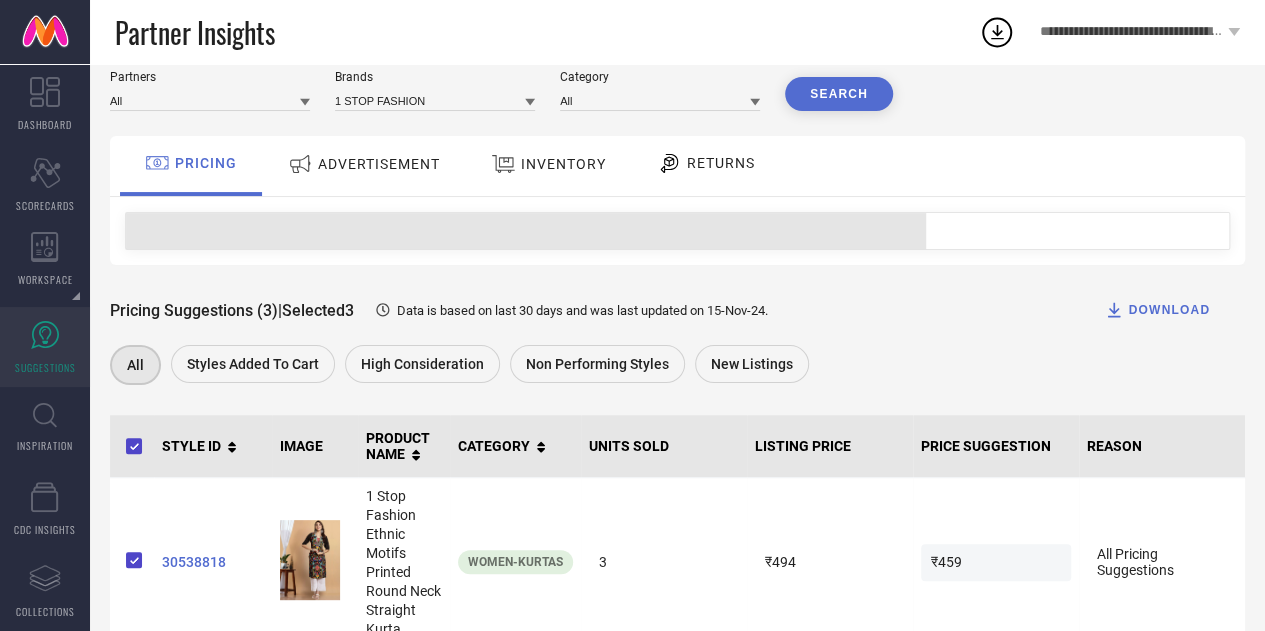 scroll, scrollTop: 66, scrollLeft: 0, axis: vertical 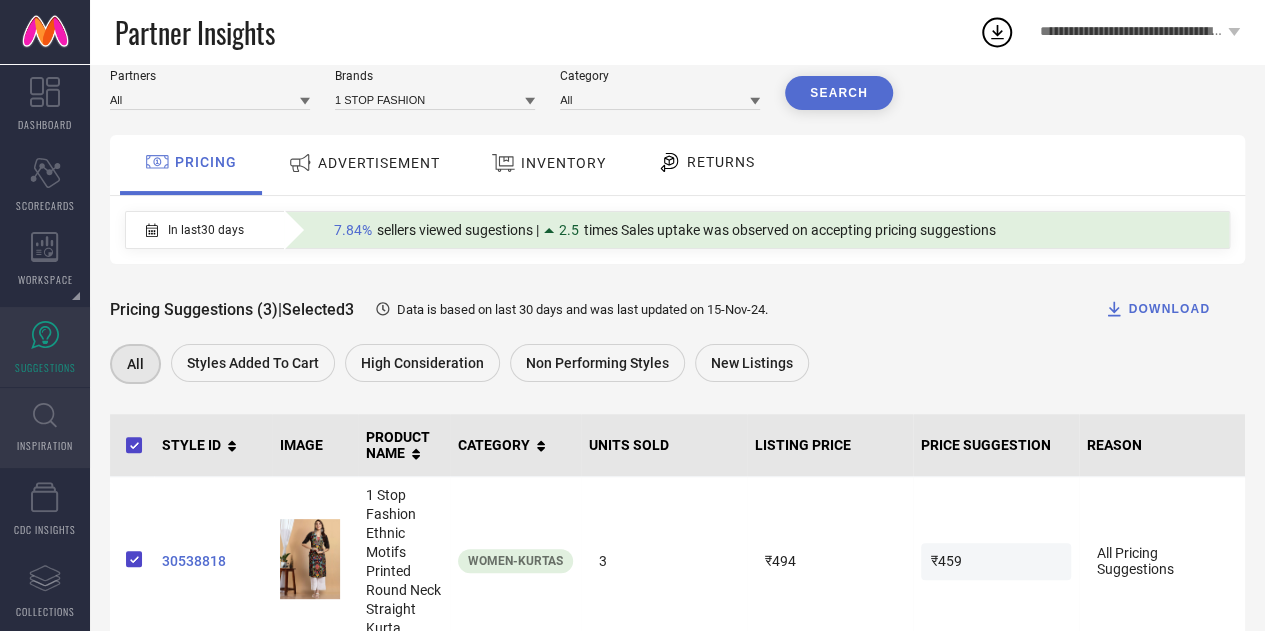 click 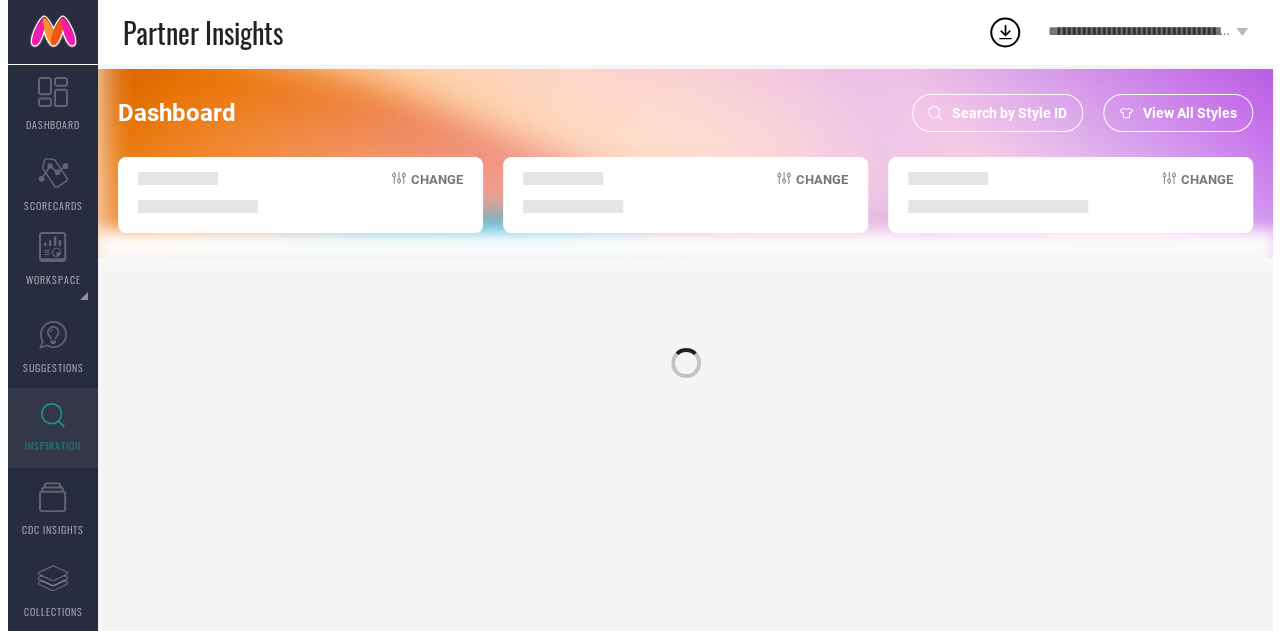 scroll, scrollTop: 0, scrollLeft: 0, axis: both 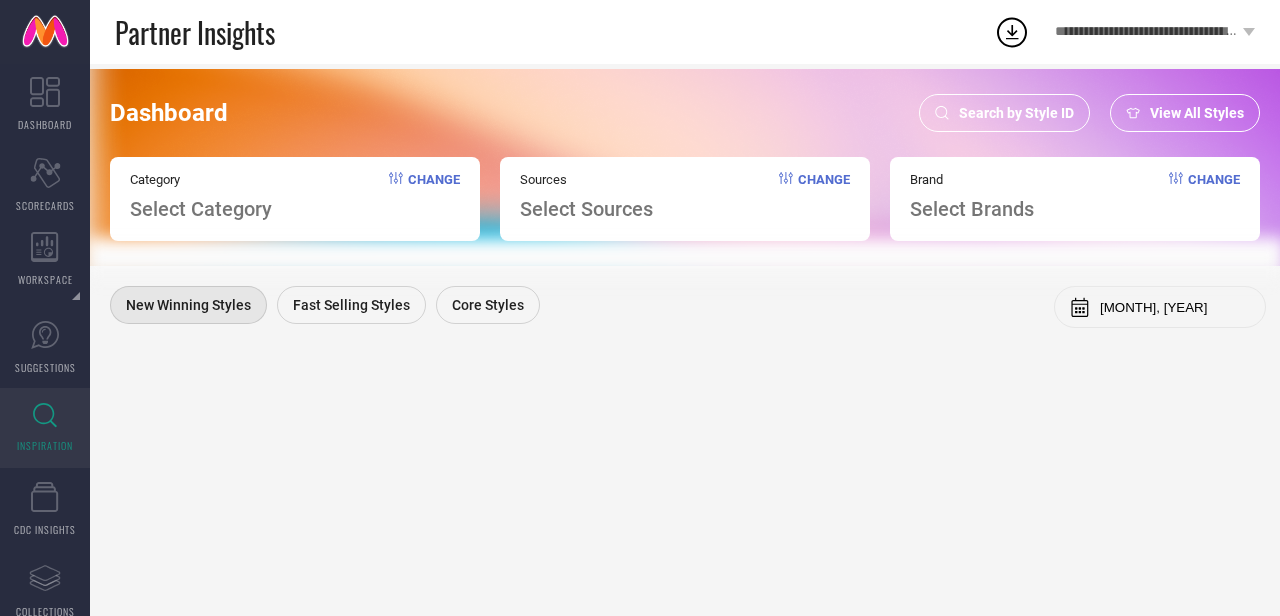 click on "Search by Style ID" at bounding box center [1016, 113] 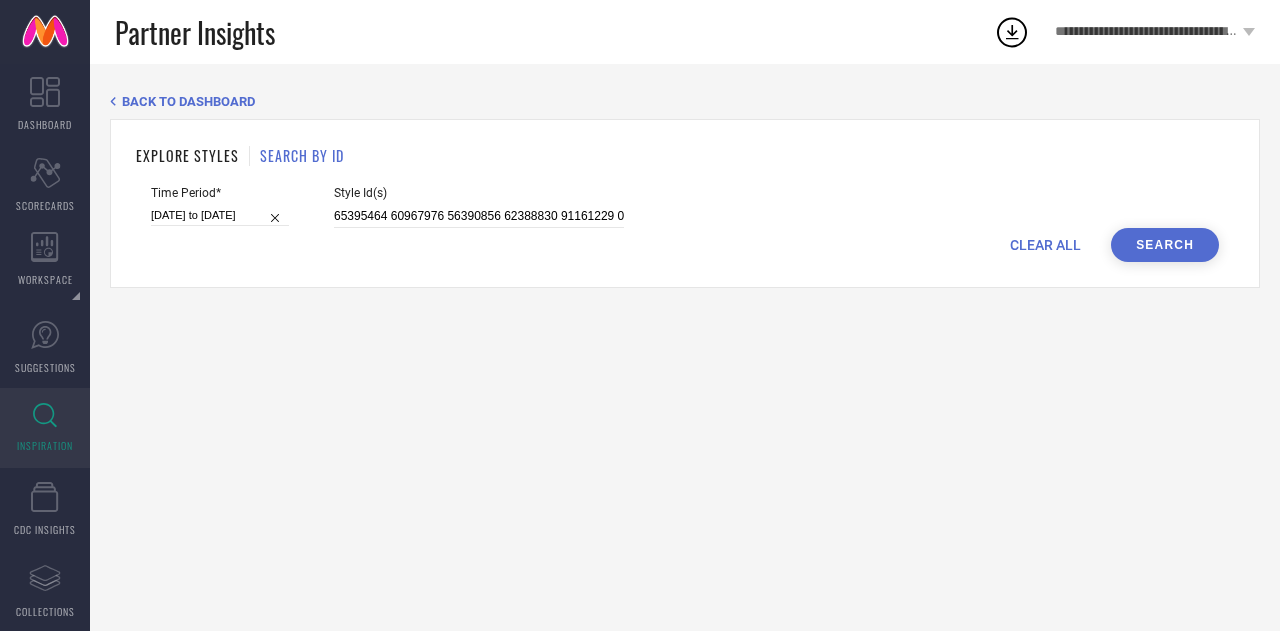 click 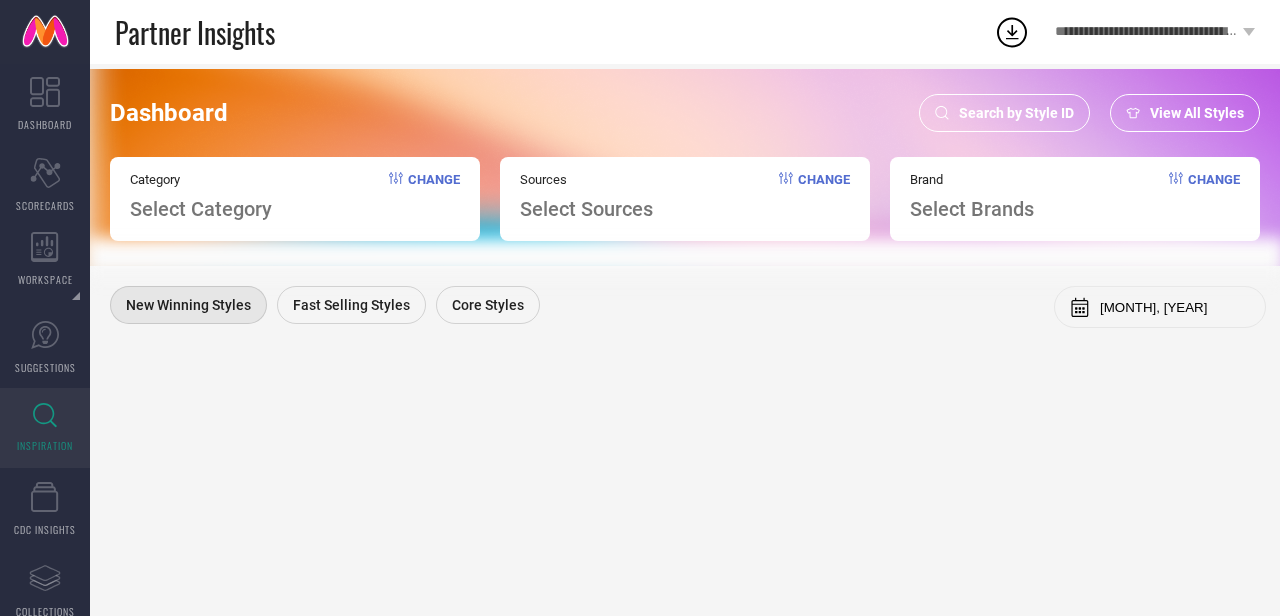 click on "Select Category" at bounding box center [201, 209] 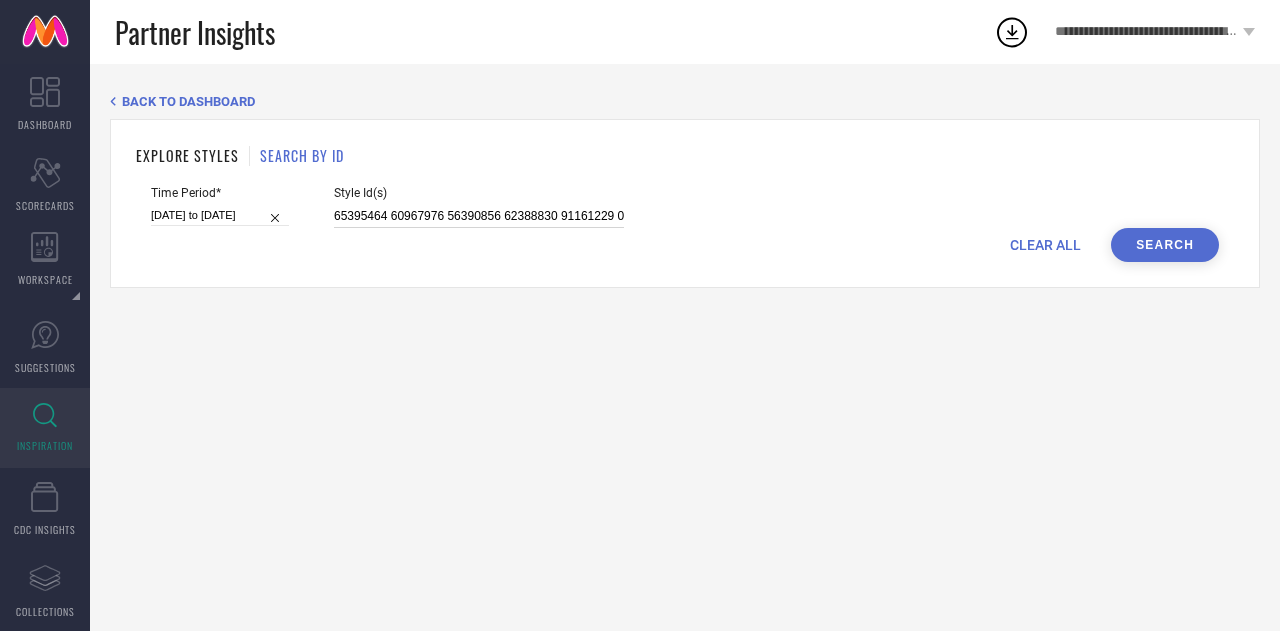 click at bounding box center [479, 216] 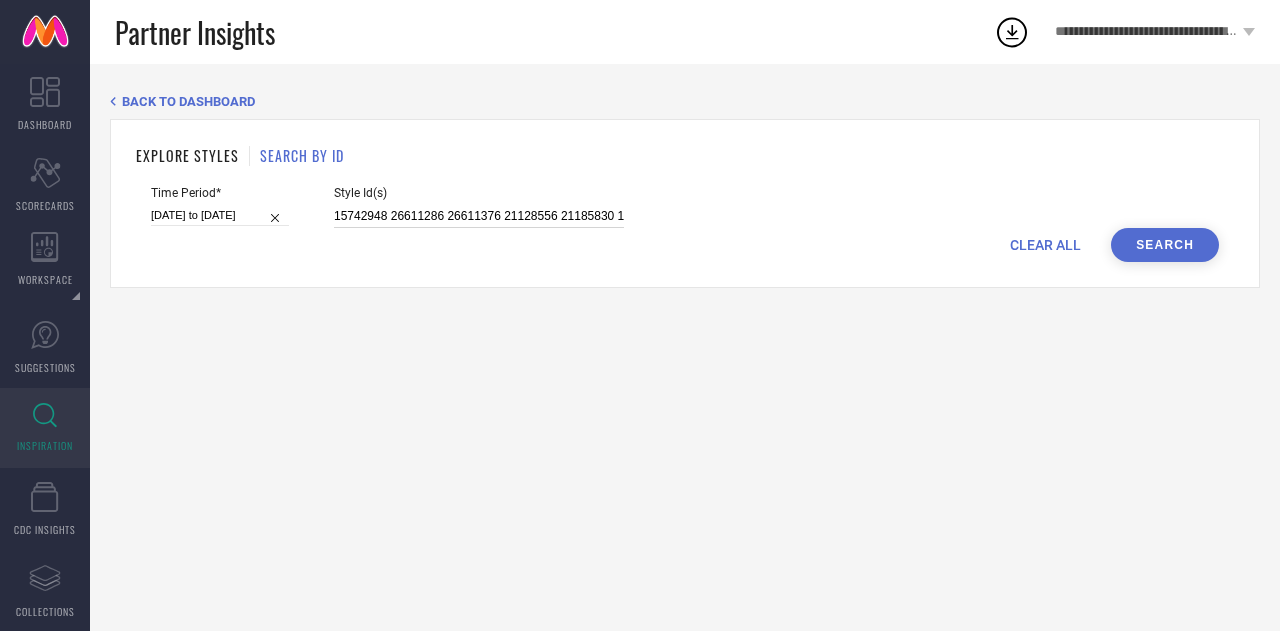 scroll, scrollTop: 0, scrollLeft: 5369, axis: horizontal 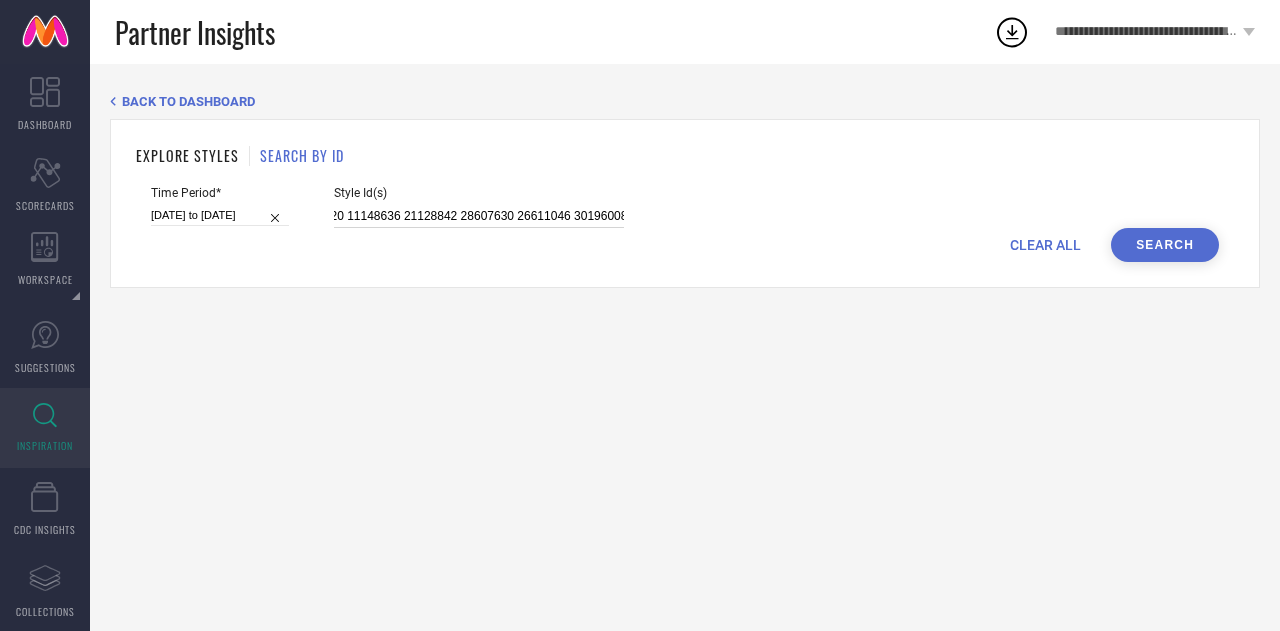 type on "15742948 26611286 26611376 21128556 21185830 18256450 21185858 26611024 21774758 21185820 21128640 30702382 15742970 15742960 21185836 21128576 14737378 26611360 21128738 26611128 21185850 8890063 21774786 15732452 21128540 21185846 26611296 16191228 21128844 15732562 25470136 21774802 15742944 21128832 26611100 15732454 26611272 21128782 21128698 26611268 21128648 26611092 26611188 21774764 11149310 11149300 16281690 26611202 26611180 21128732 21128790 16191096 21774816 15742928 11149336 18256346 21128544 15733688 21185826 14737522 18256520 12986824 21128742 13315974 15732458 30195991 26611204 19752810 21128828 21128672 21128668 13675222 21128818 11149362 26611292 30196003 26611026 30196061 24192240 26190528 21128748 11148658 25470138 16191318 18256410 21128610 21185844 30196058 26611214 26611064 26611162 21128596 19750660 18256480 21774820 11148636 21128842 28607630 26611046 30196008 30196053" 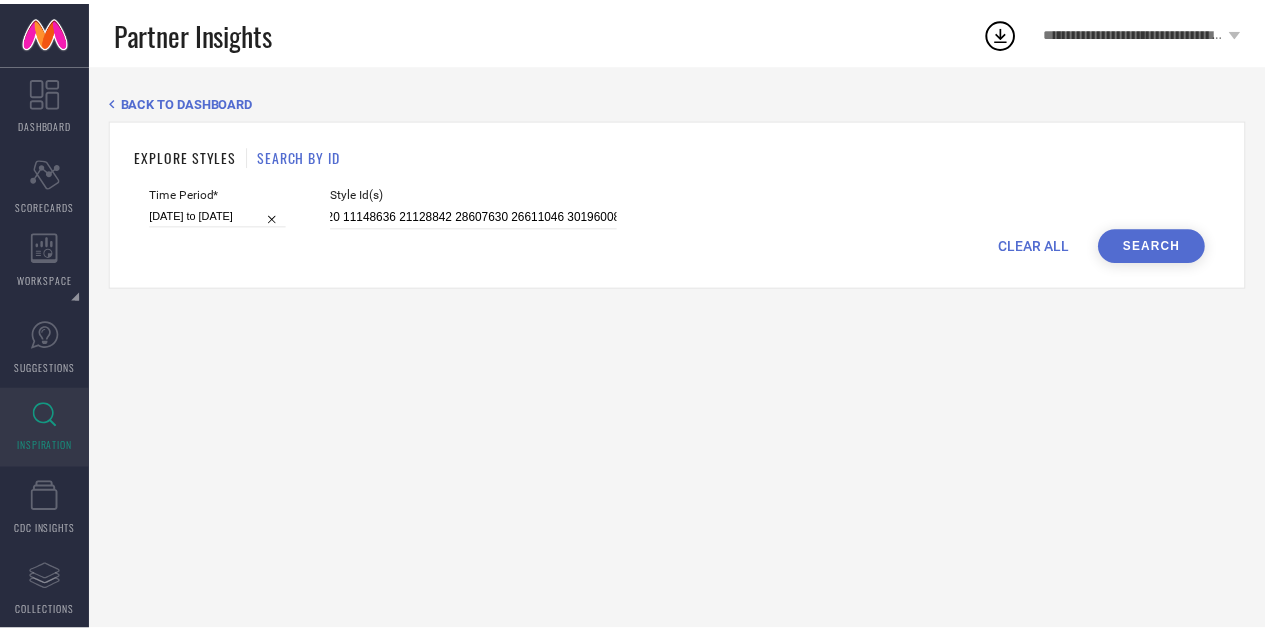 scroll, scrollTop: 0, scrollLeft: 0, axis: both 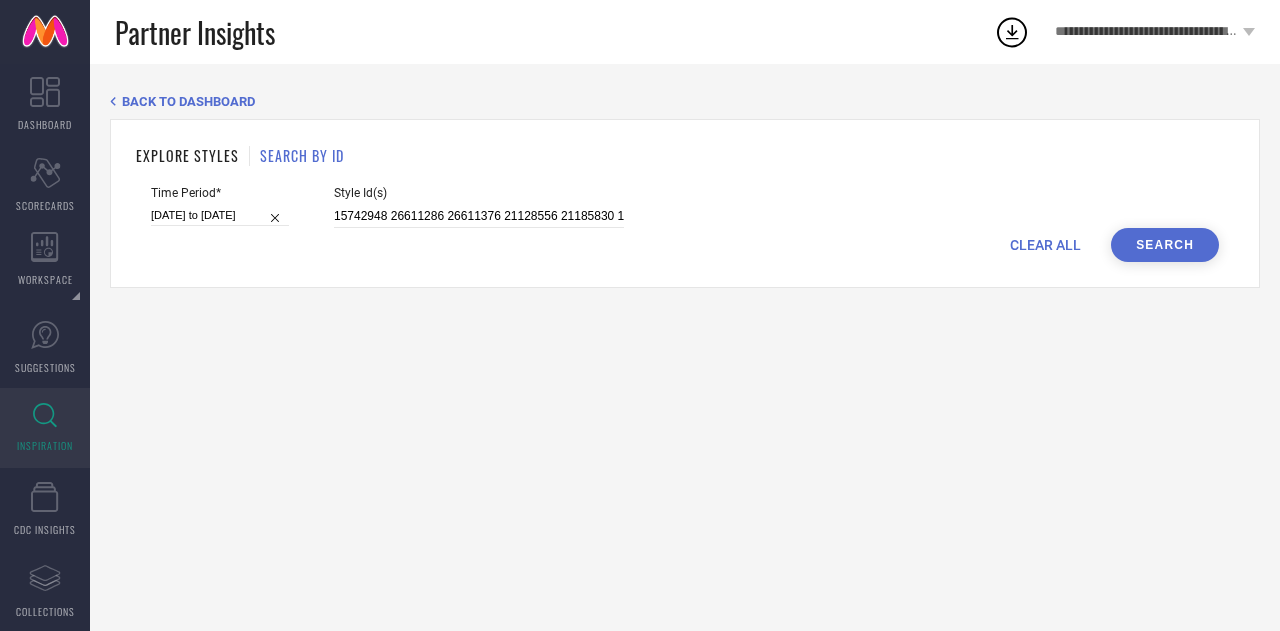 click on "Search" at bounding box center (1165, 245) 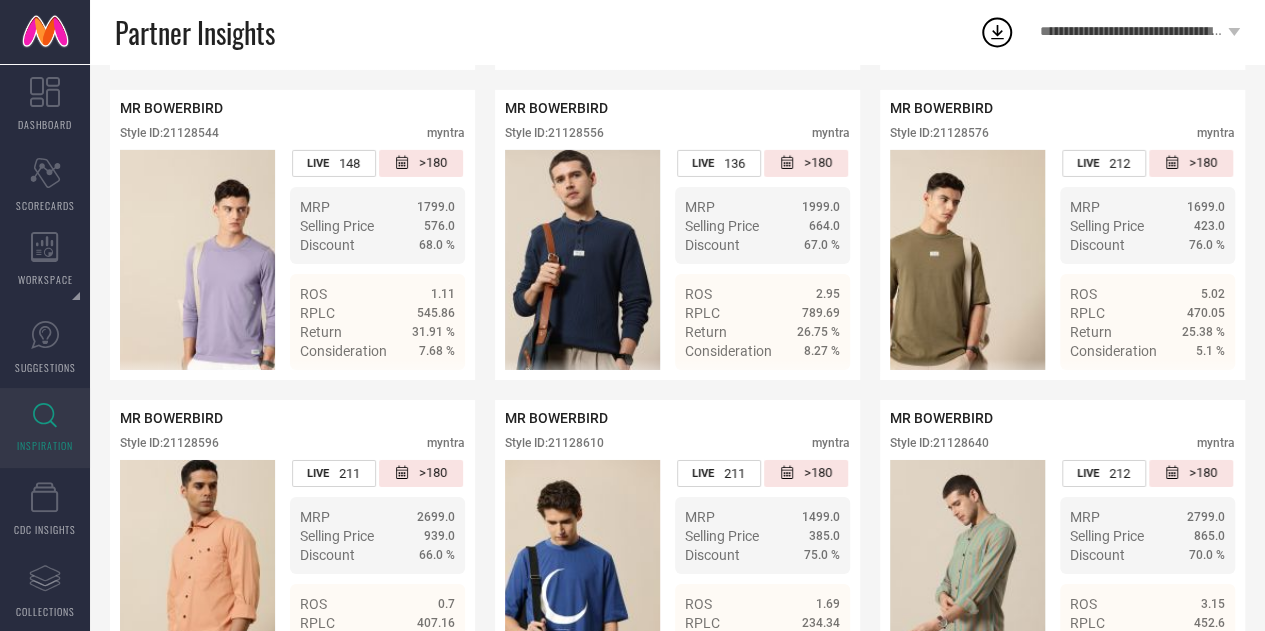 scroll, scrollTop: 3283, scrollLeft: 0, axis: vertical 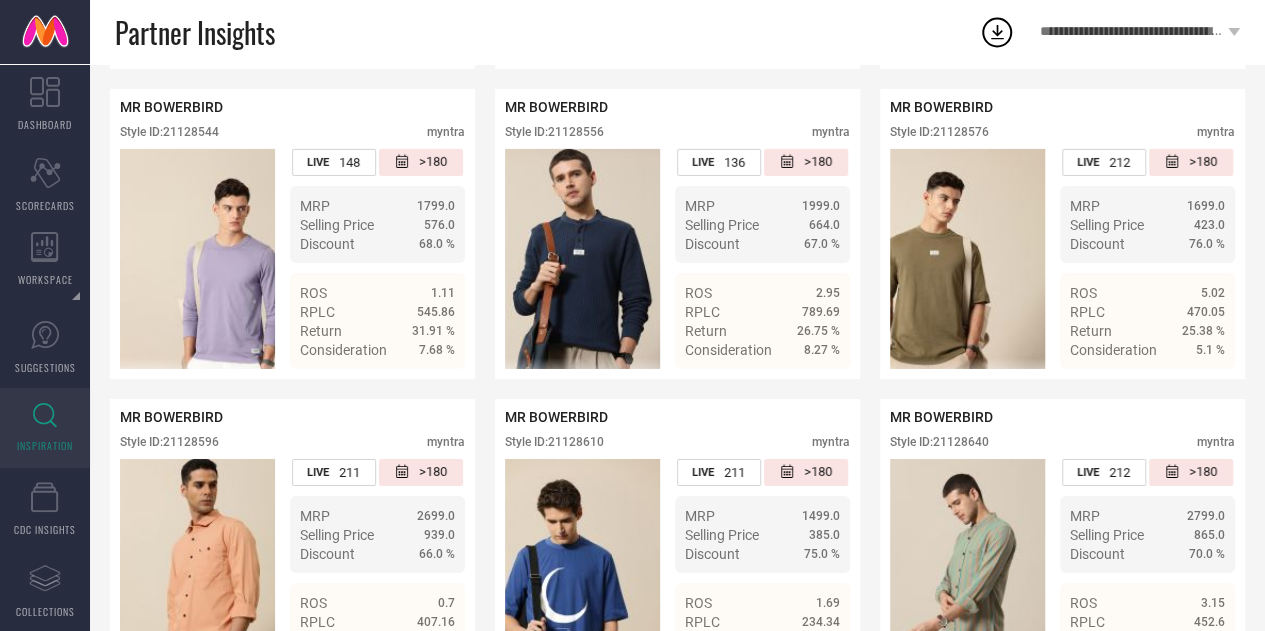 type 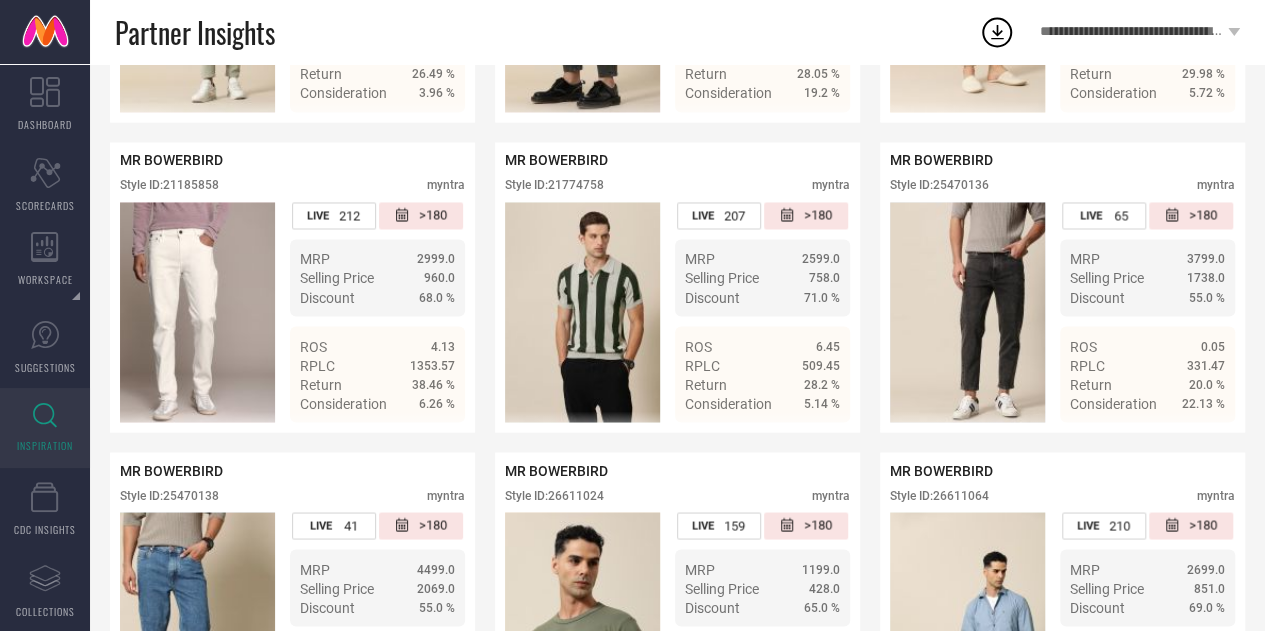 scroll, scrollTop: 5403, scrollLeft: 0, axis: vertical 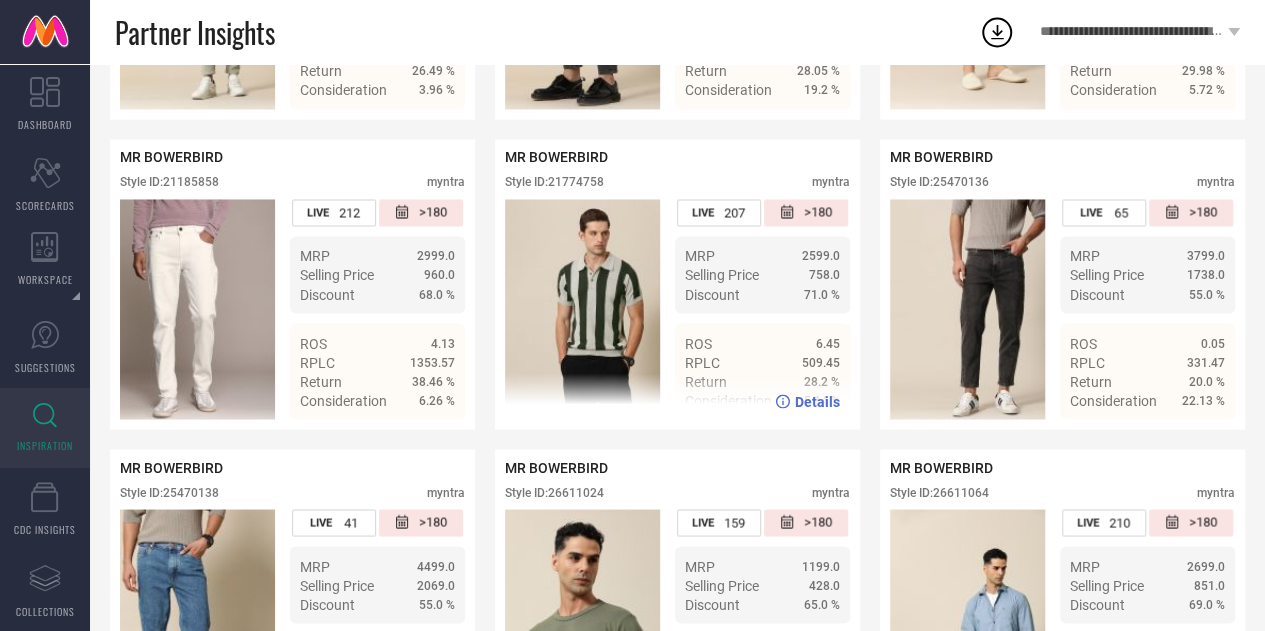click on "Details" at bounding box center [807, 401] 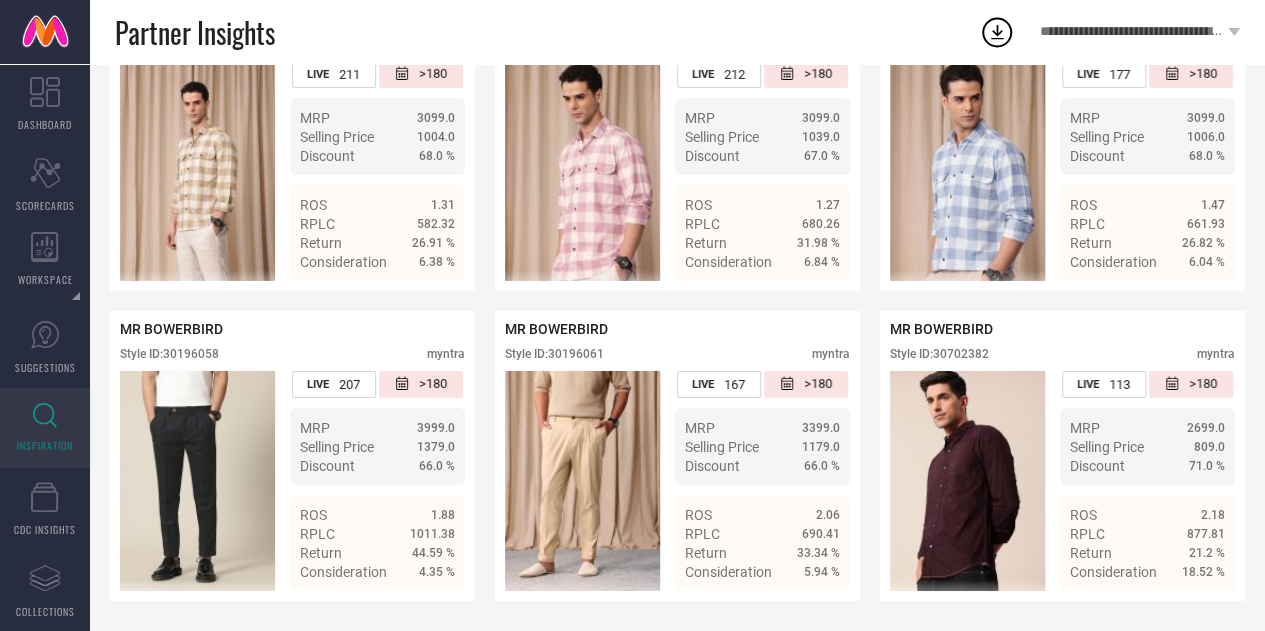 scroll, scrollTop: 7188, scrollLeft: 0, axis: vertical 